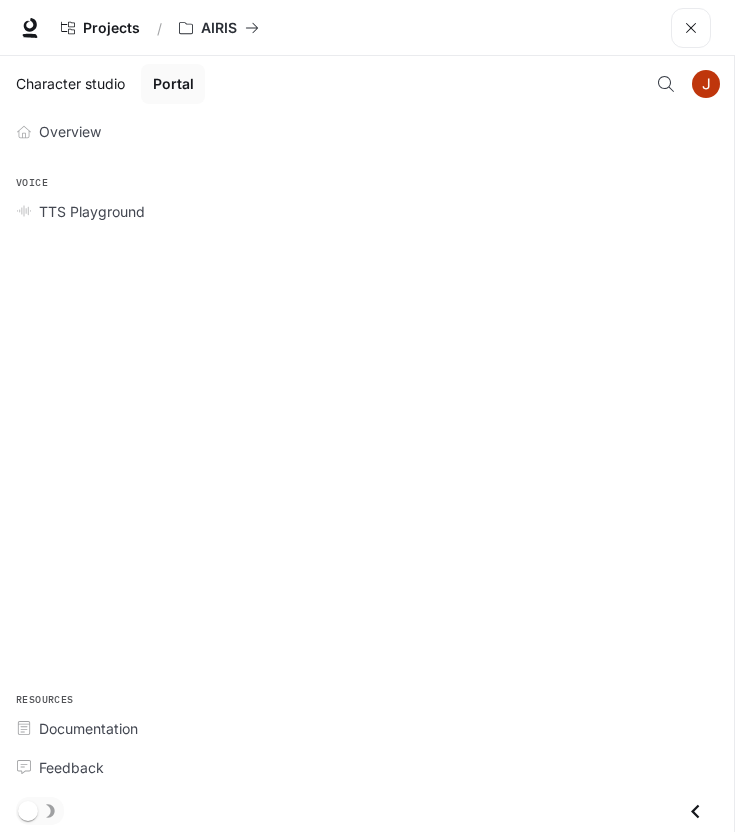 scroll, scrollTop: 0, scrollLeft: 0, axis: both 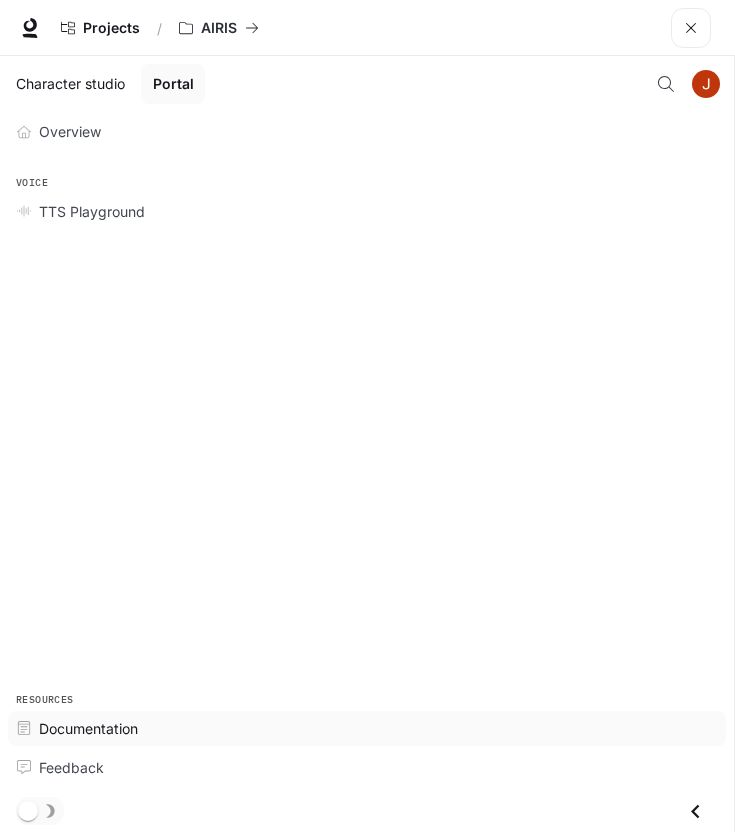 click on "Documentation" at bounding box center (88, 728) 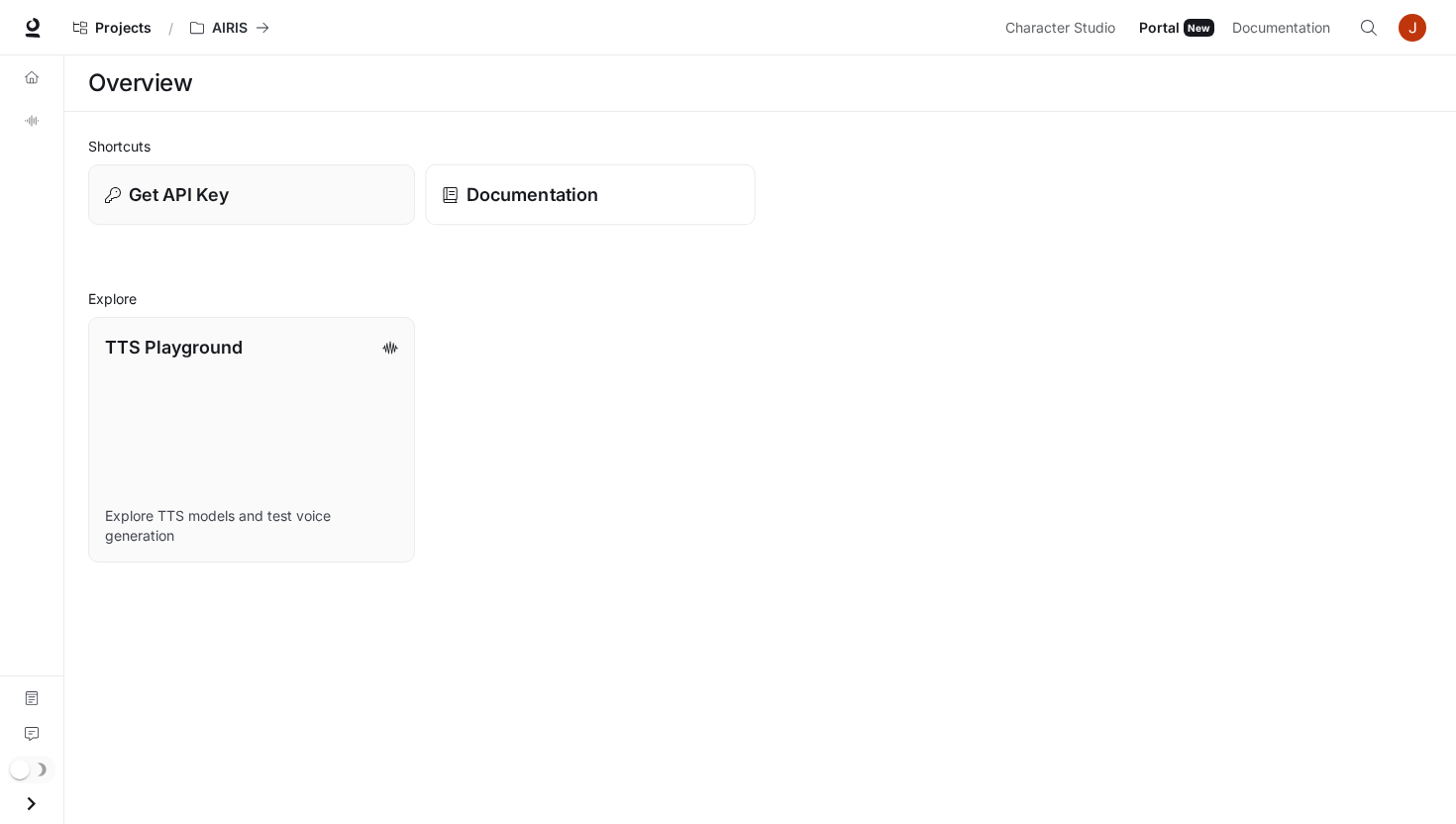 click on "Documentation" at bounding box center (532, 194) 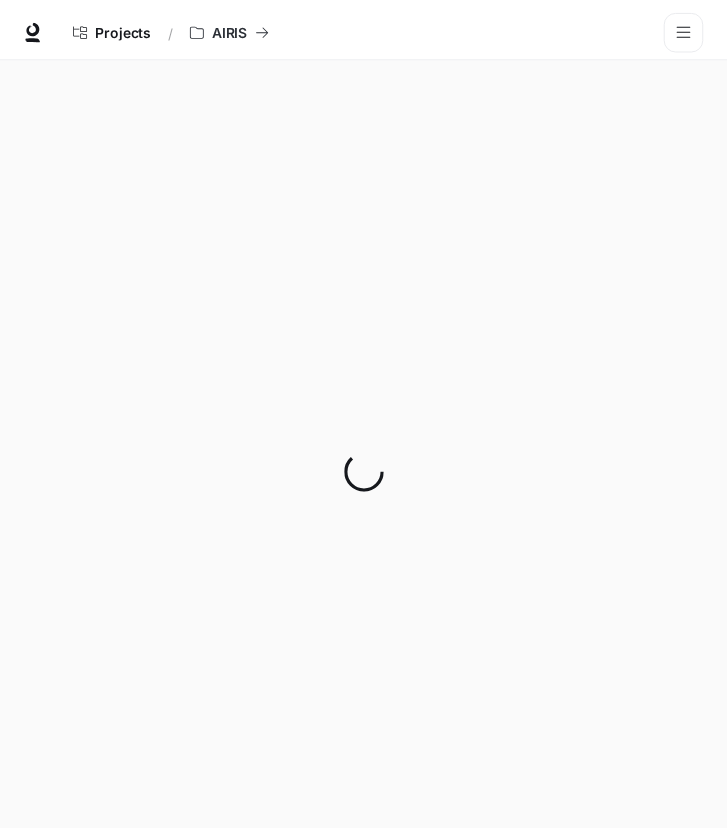 scroll, scrollTop: 0, scrollLeft: 0, axis: both 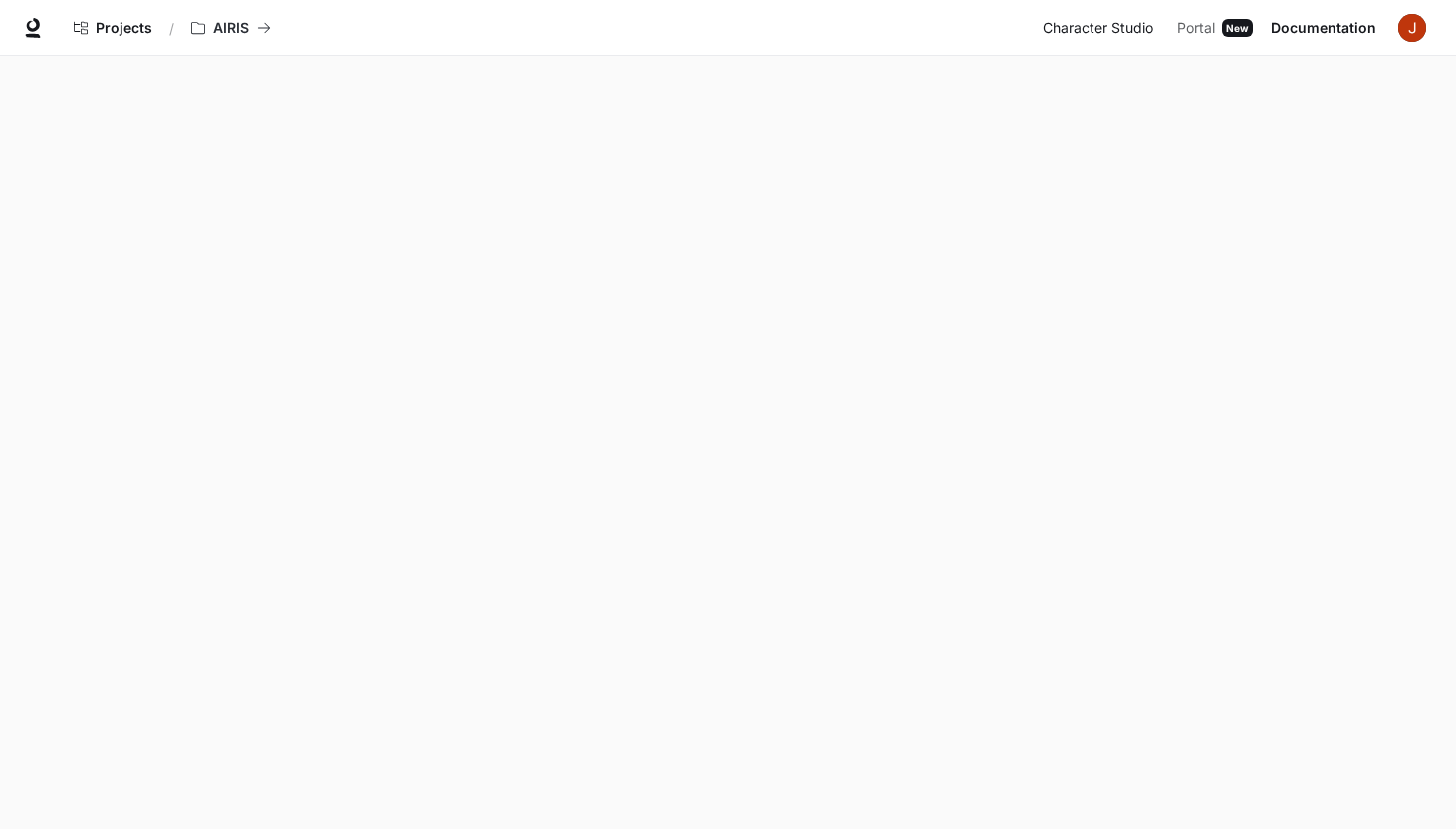 click on "Character Studio" at bounding box center (1097, 28) 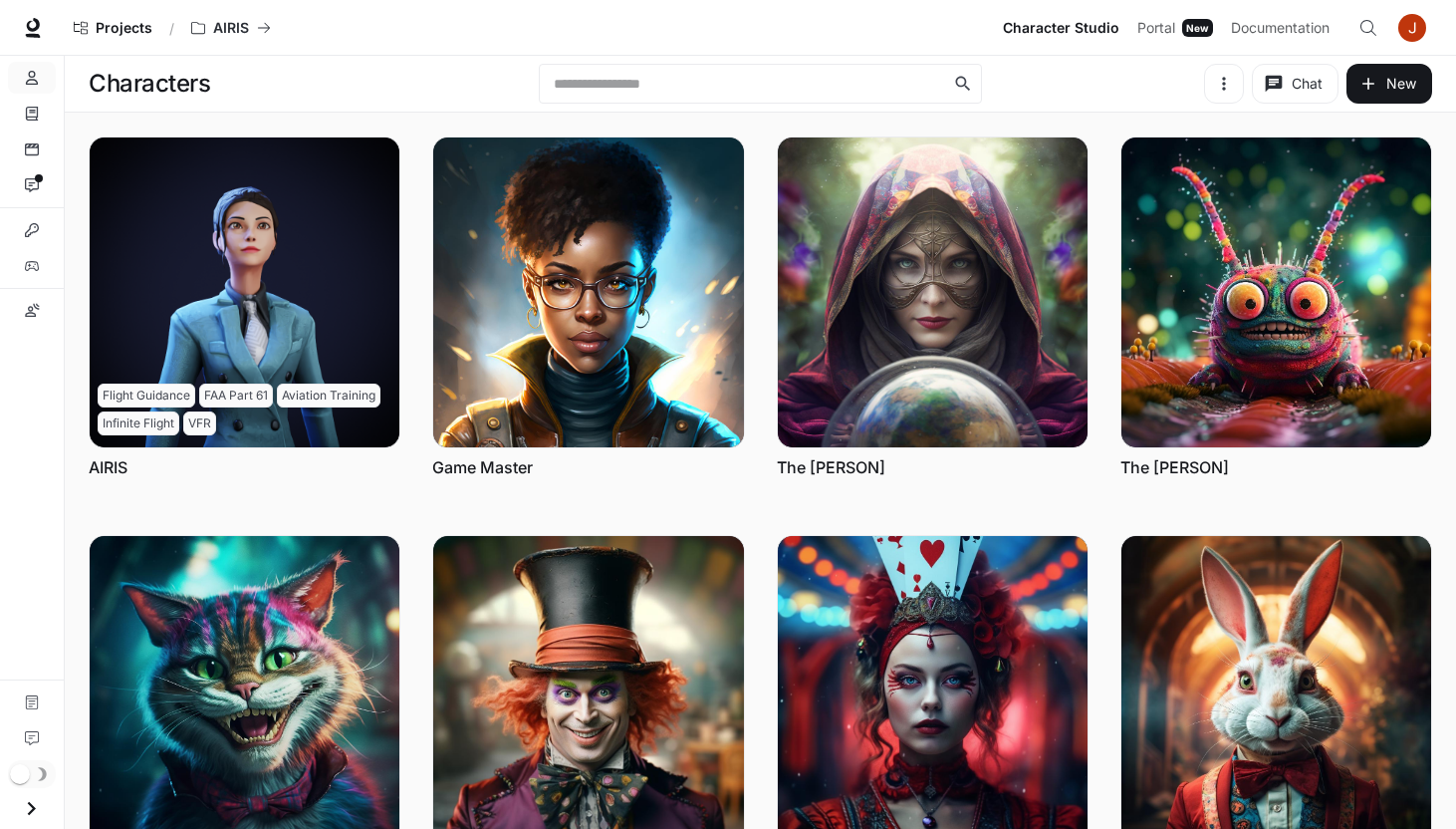 click on "Character Studio" at bounding box center [1061, 28] 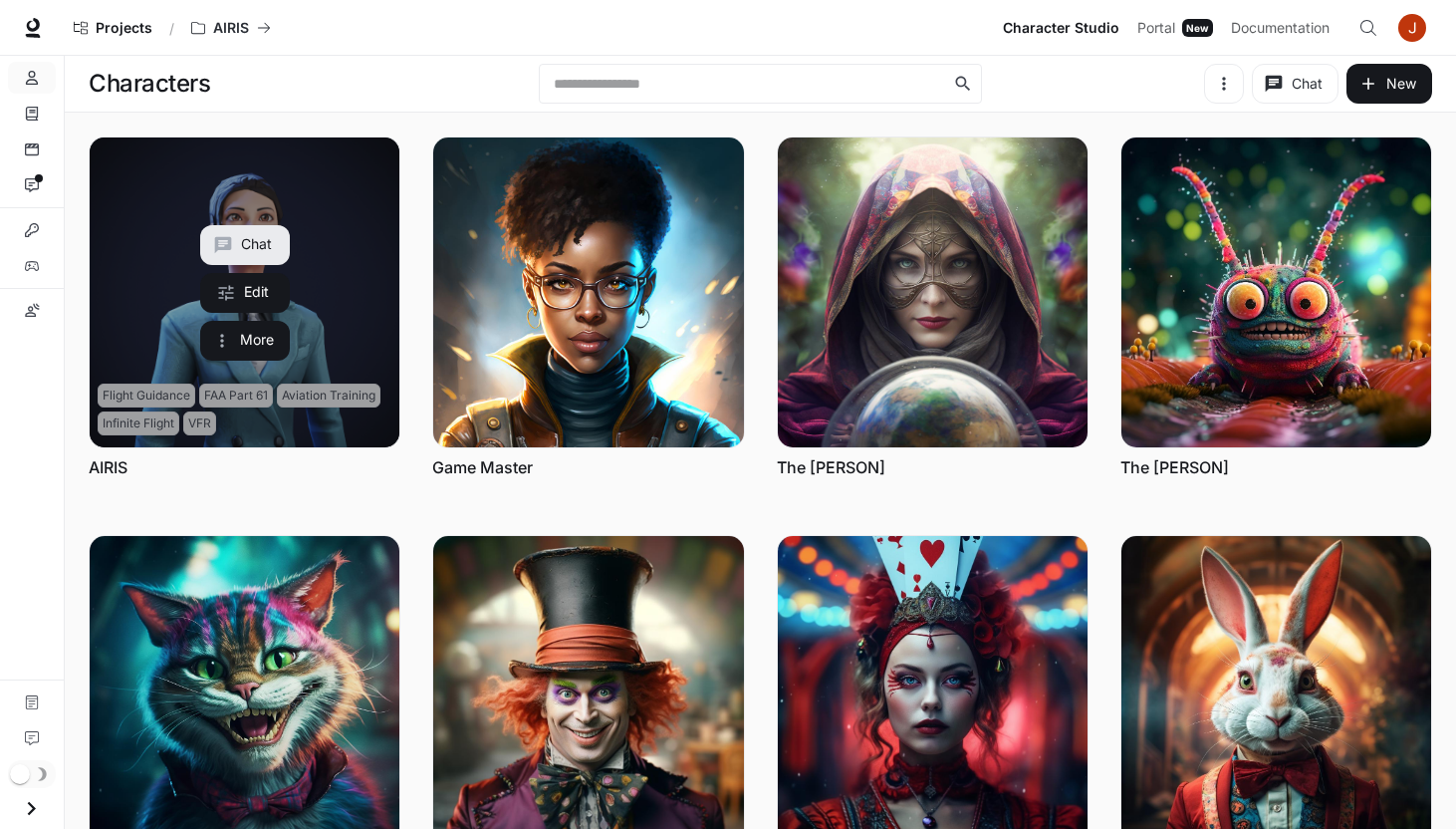 click at bounding box center (244, 292) 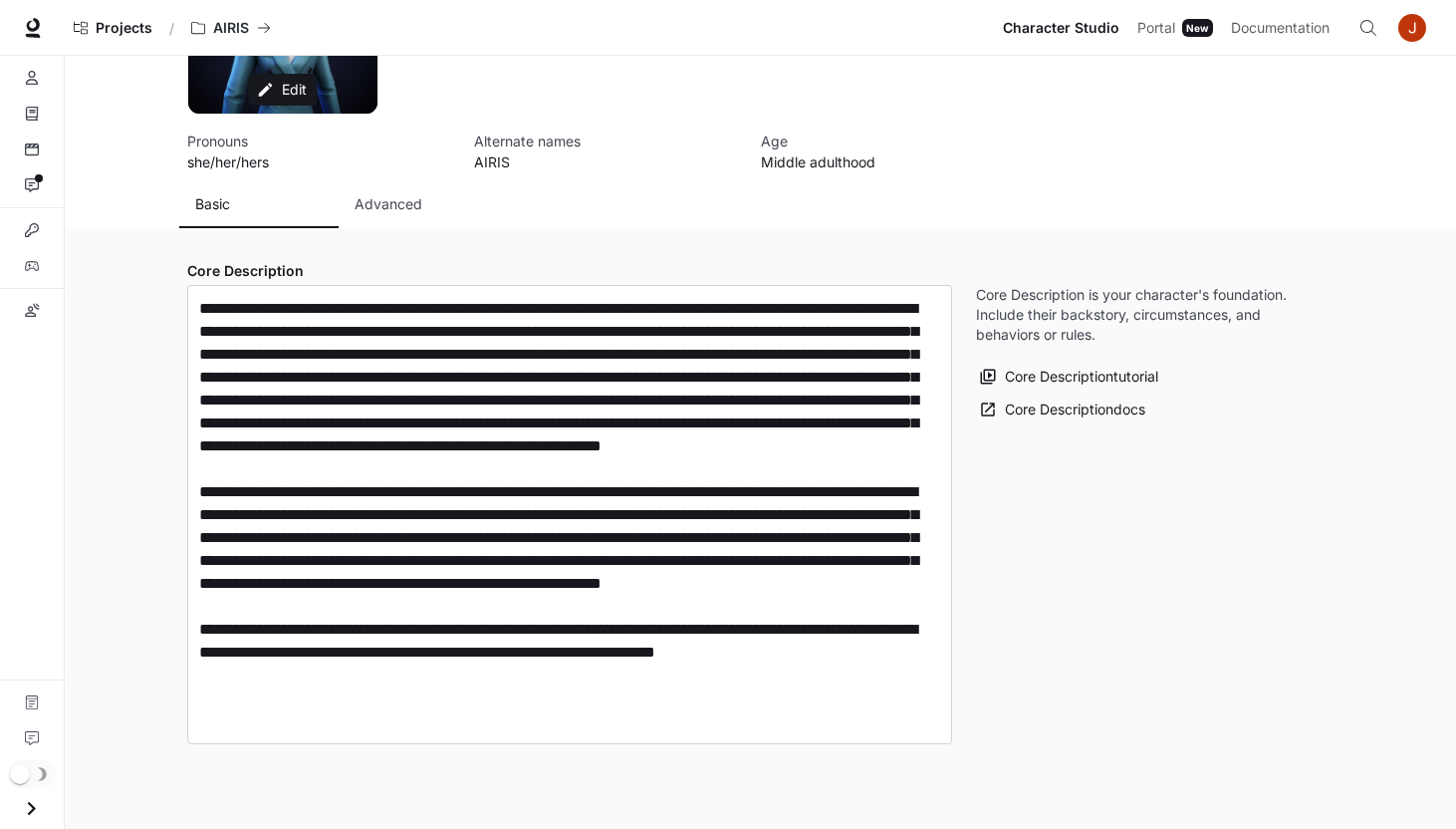 click at bounding box center (1048, 204) 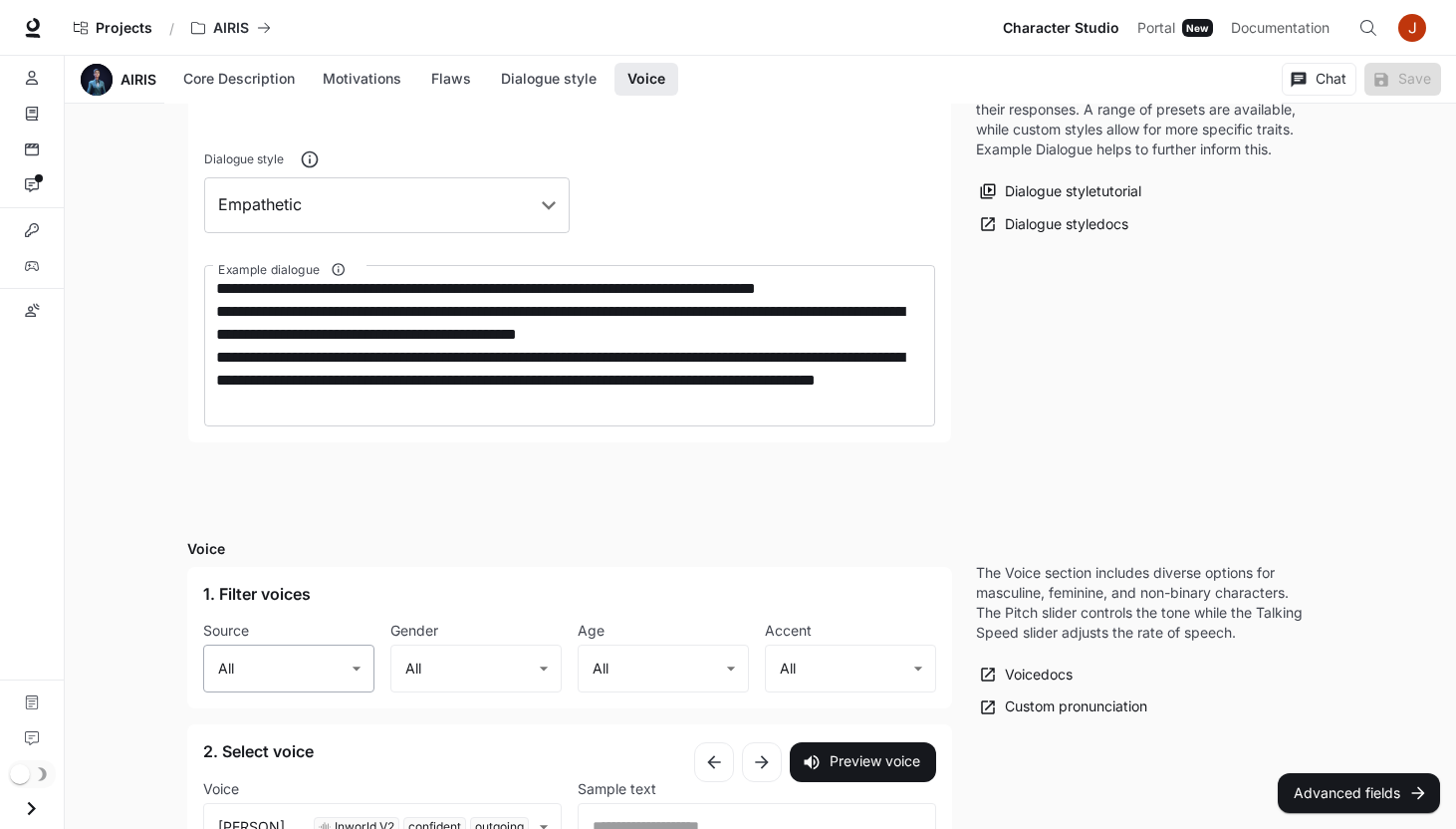 scroll, scrollTop: 0, scrollLeft: 0, axis: both 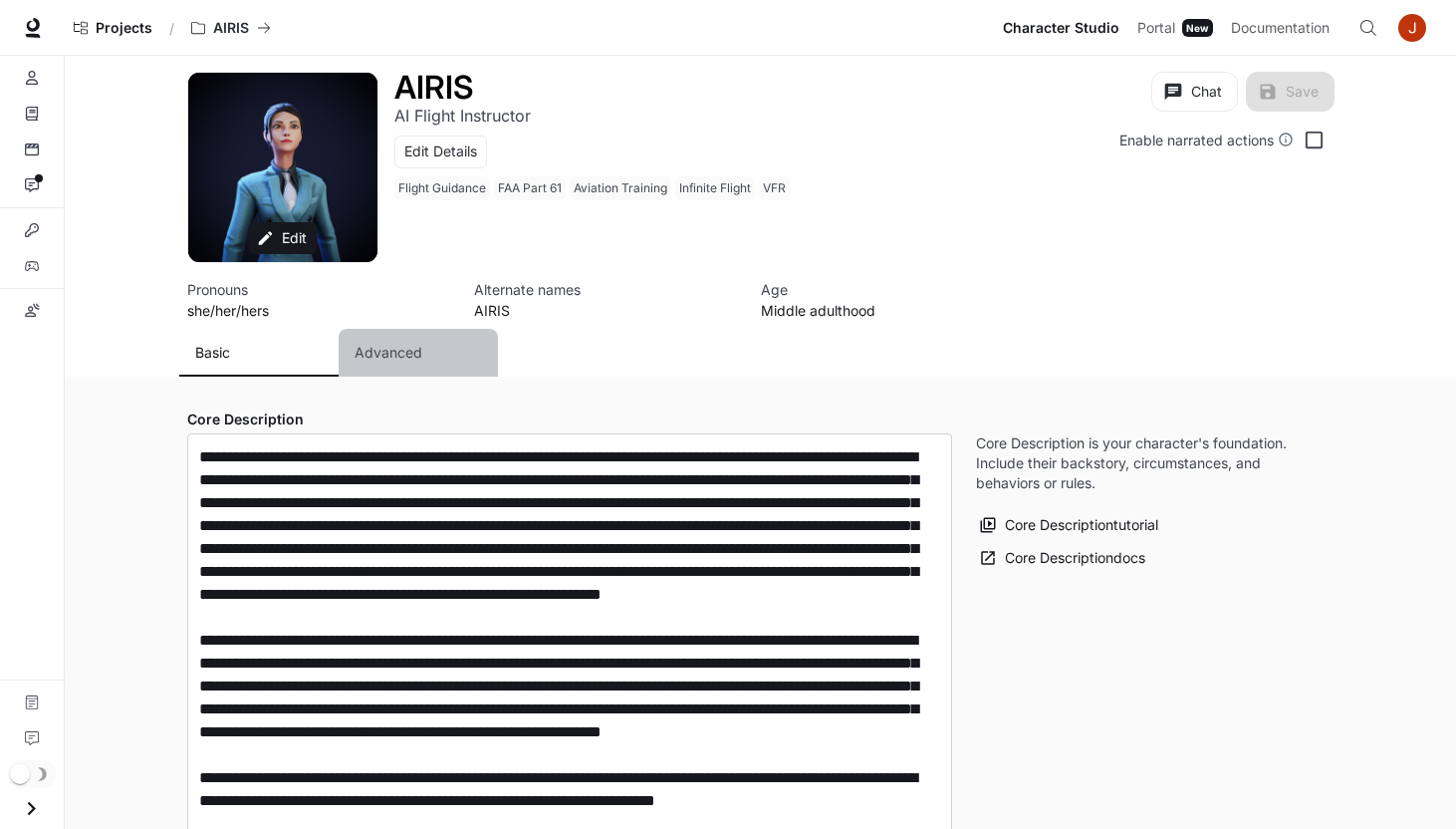 click on "Advanced" at bounding box center [388, 353] 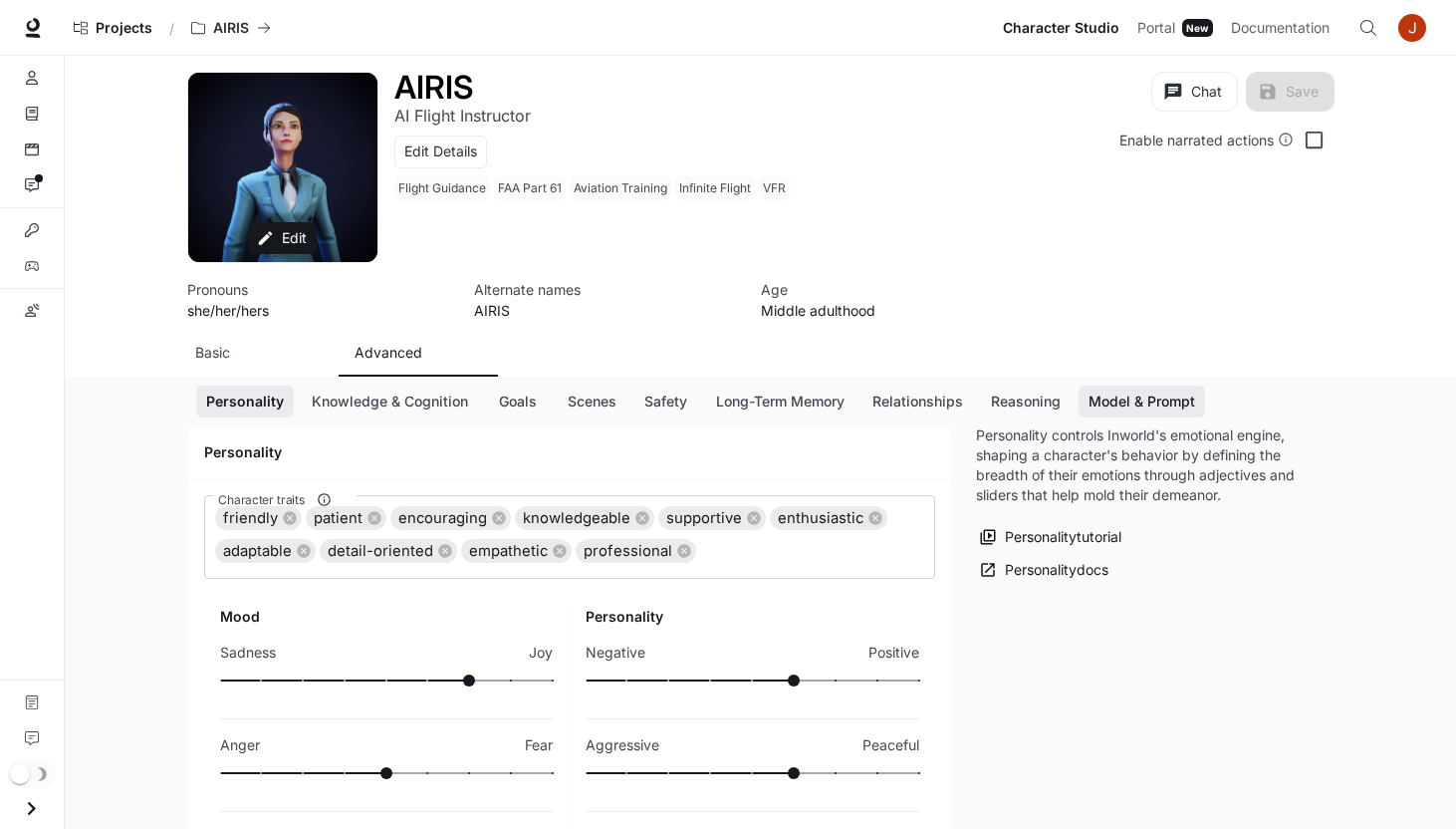 scroll, scrollTop: 209, scrollLeft: 0, axis: vertical 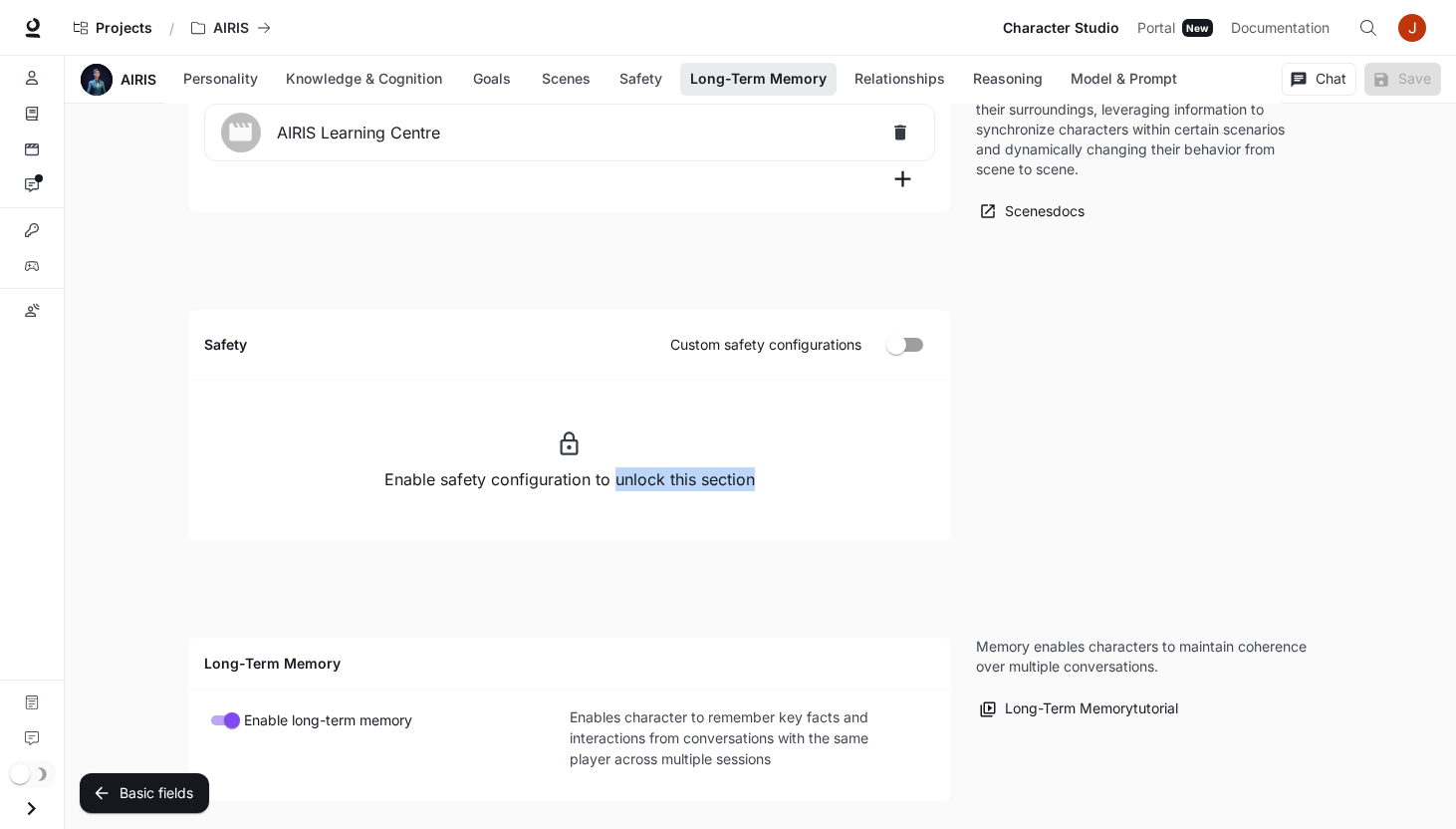 drag, startPoint x: 615, startPoint y: 480, endPoint x: 821, endPoint y: 480, distance: 206 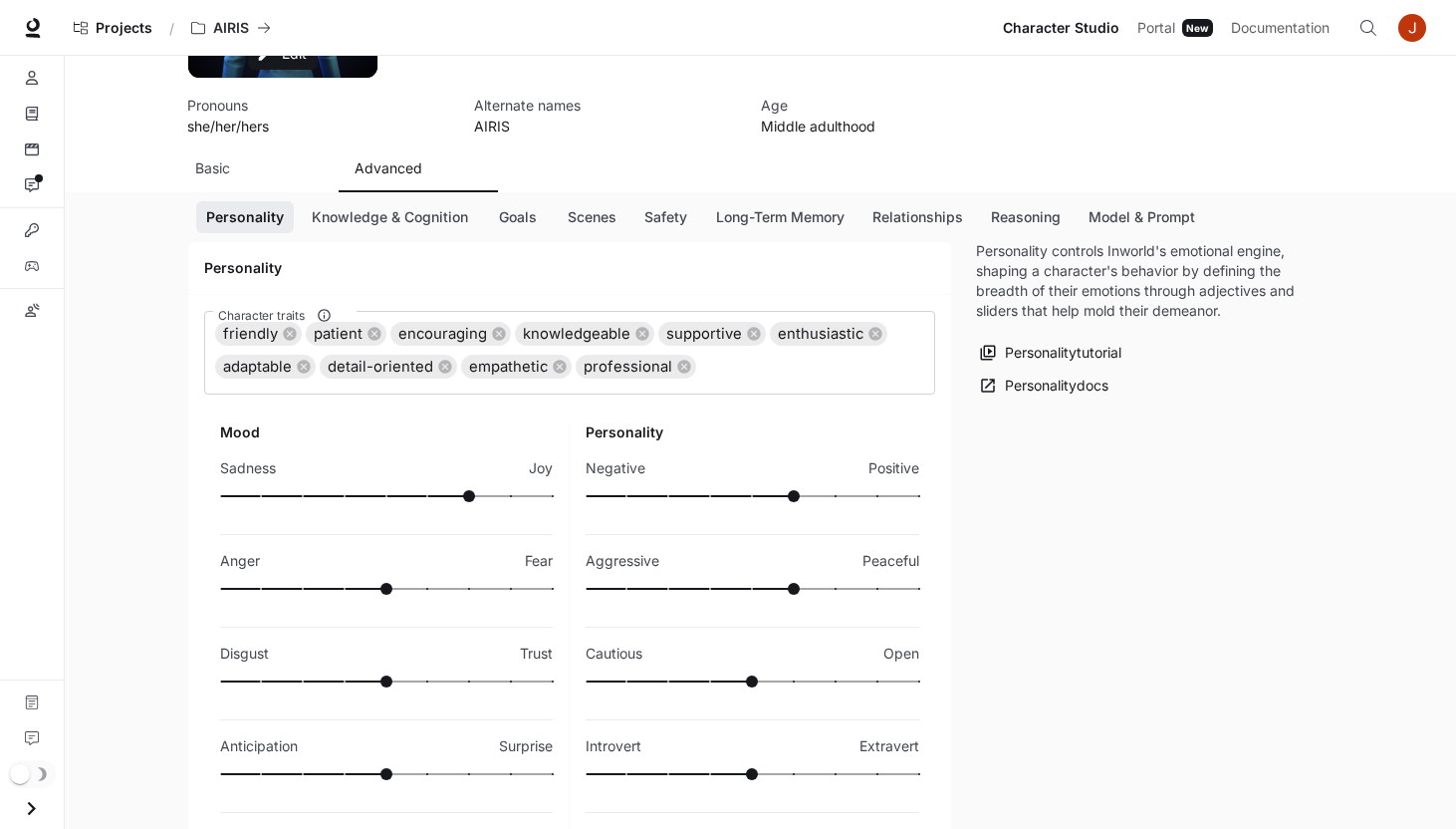 scroll, scrollTop: 0, scrollLeft: 0, axis: both 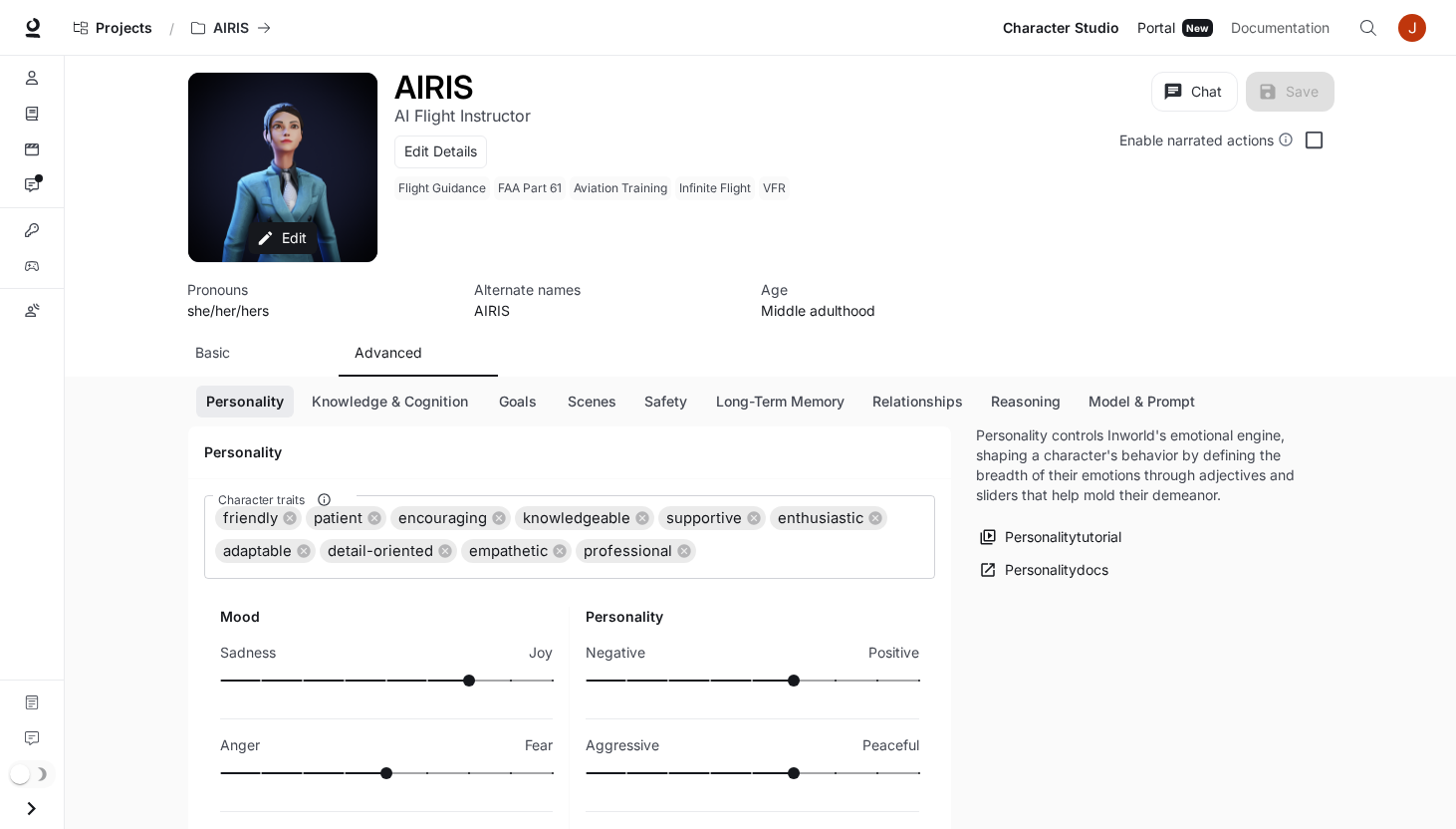 click on "Portal" at bounding box center [1156, 28] 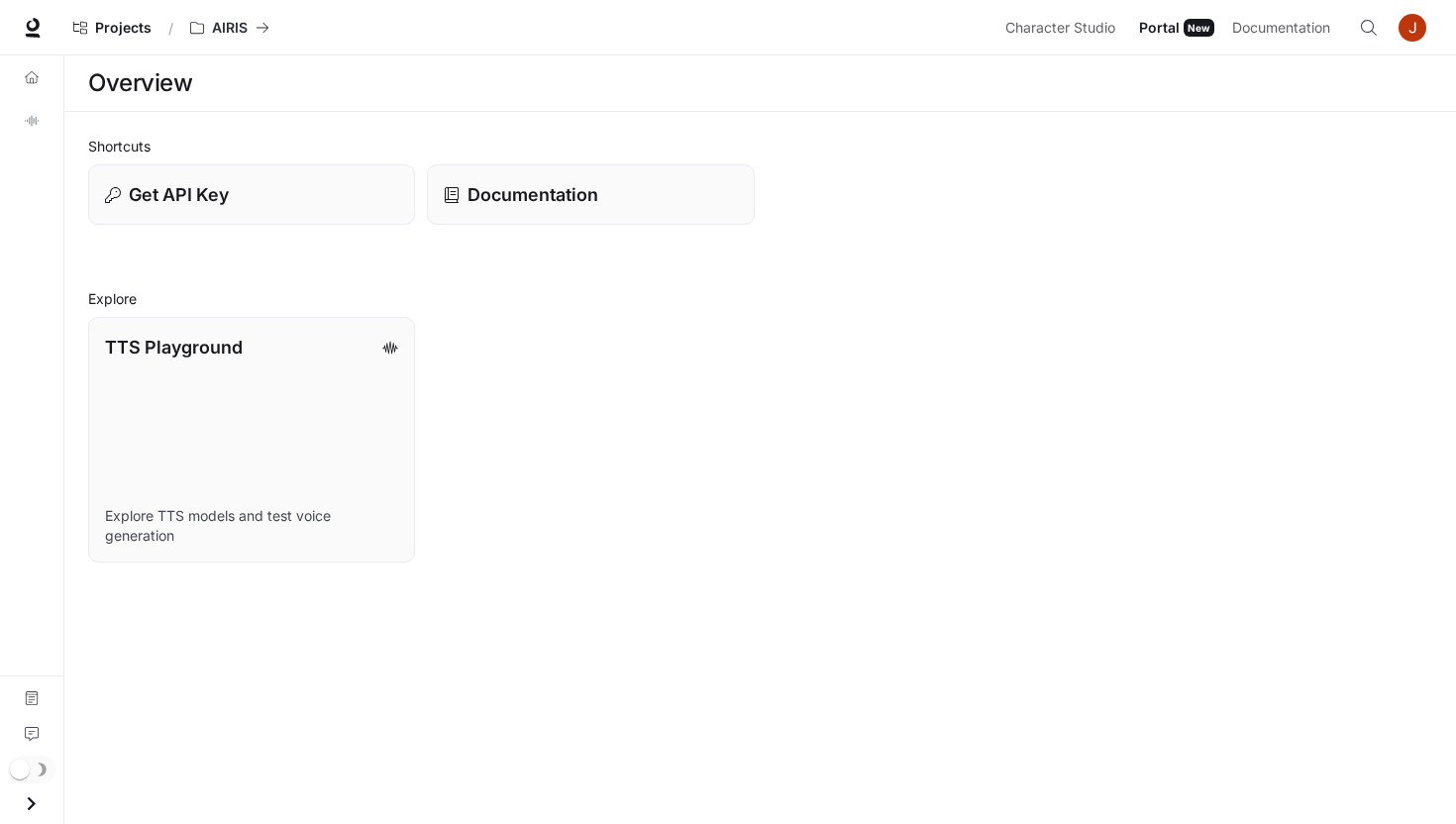 click at bounding box center (31, 803) 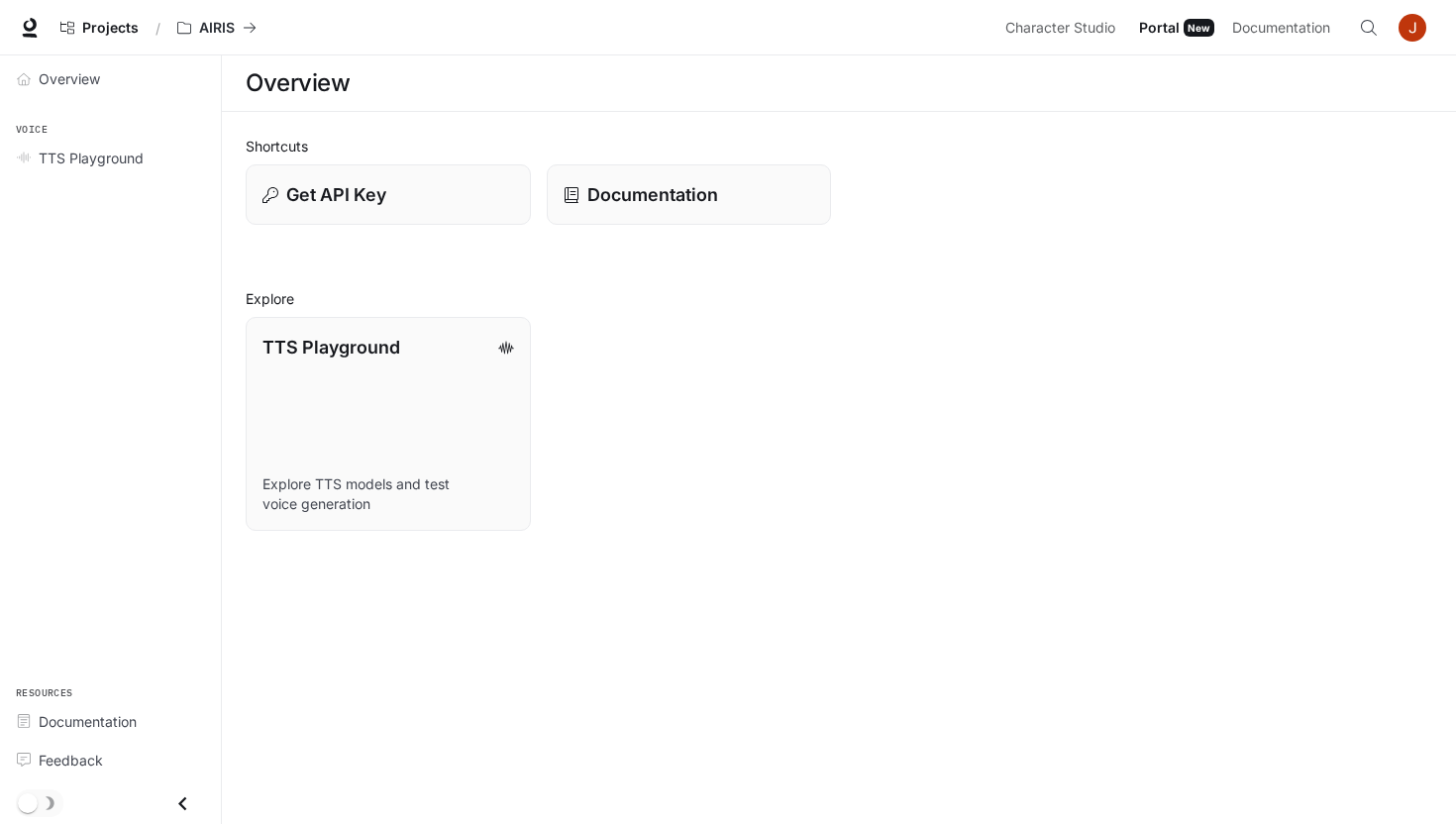 click at bounding box center [182, 803] 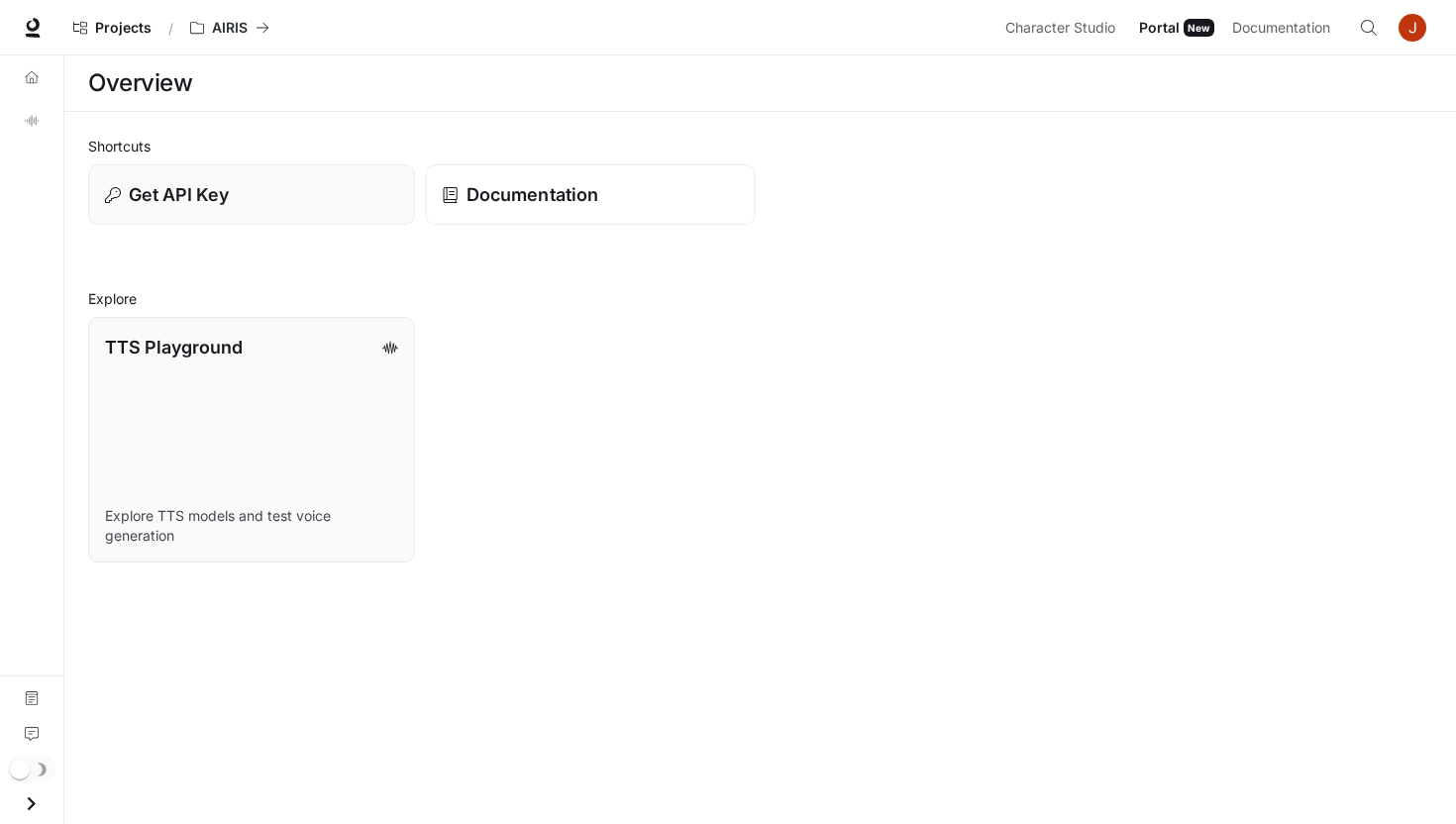 click on "Documentation" at bounding box center (532, 194) 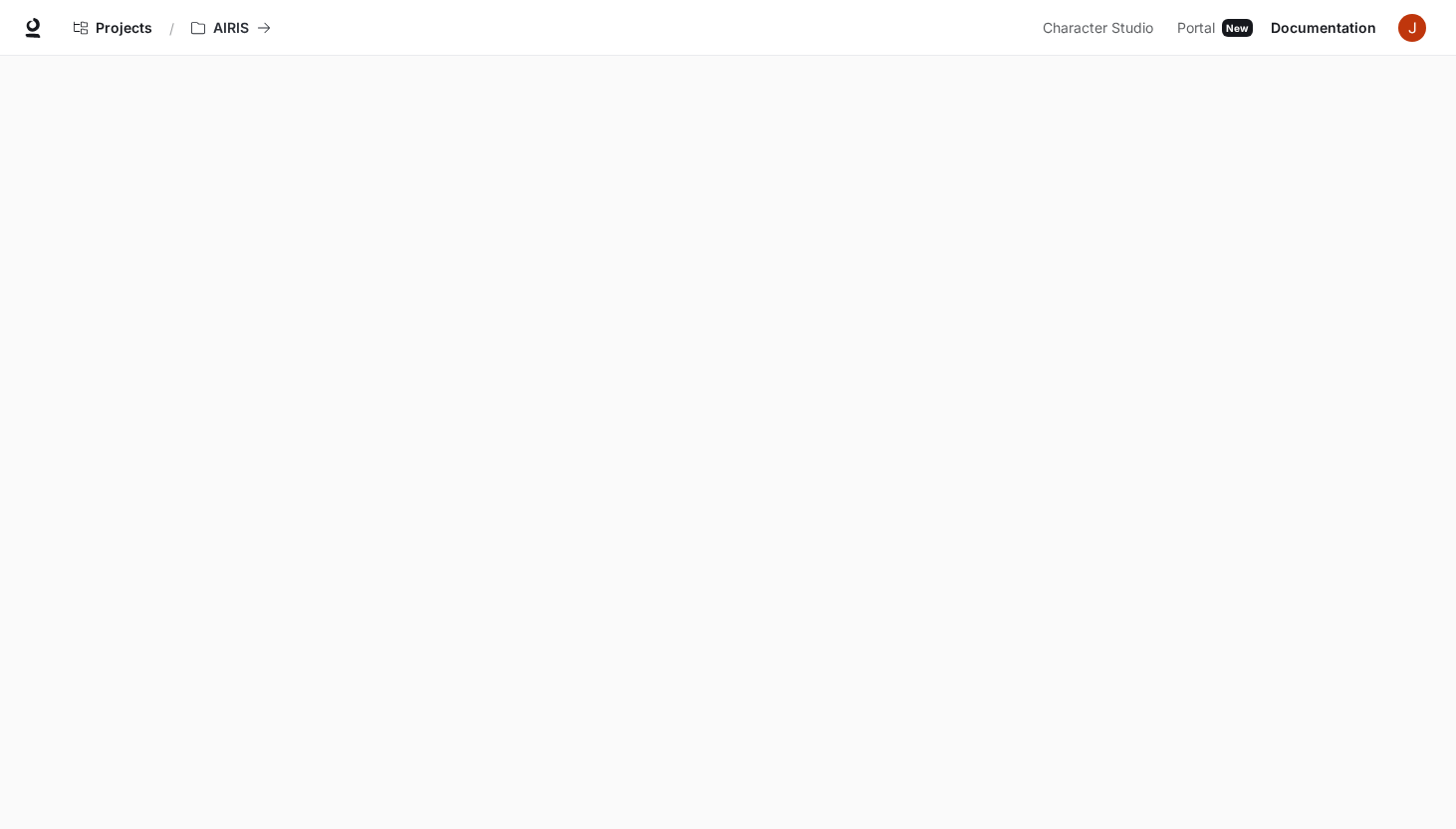 click on "Documentation" at bounding box center [1324, 28] 